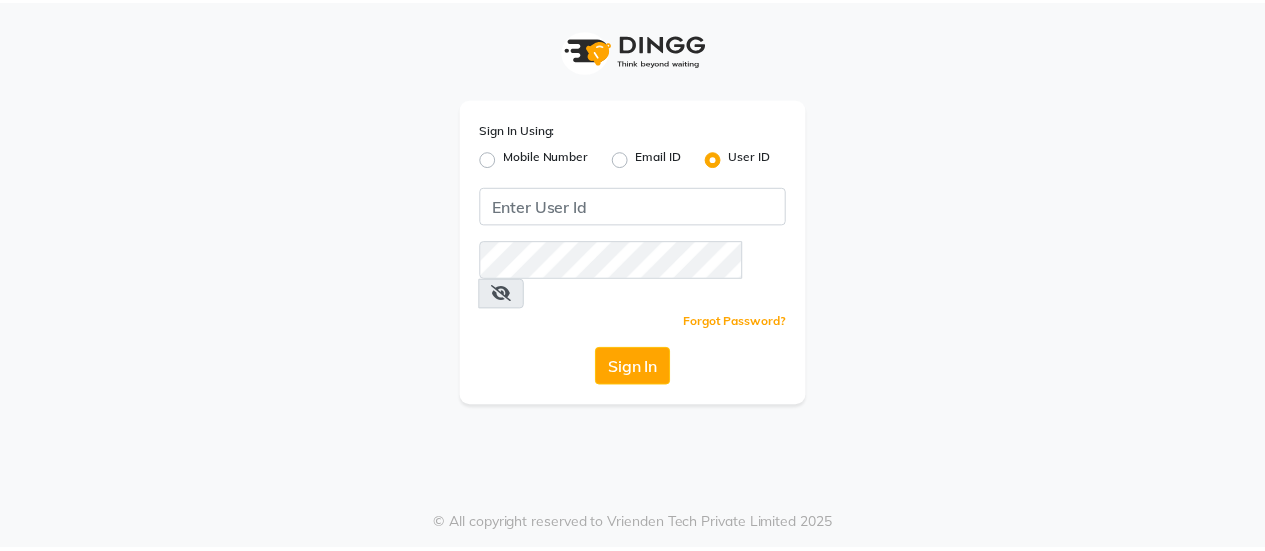 scroll, scrollTop: 0, scrollLeft: 0, axis: both 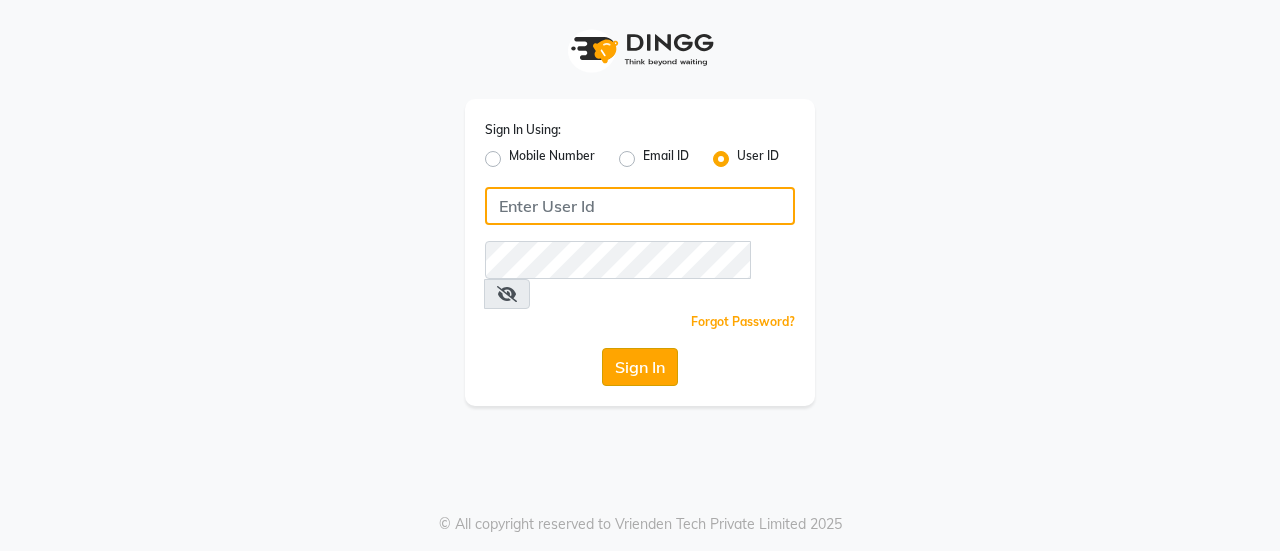 type on "relaxwithveda" 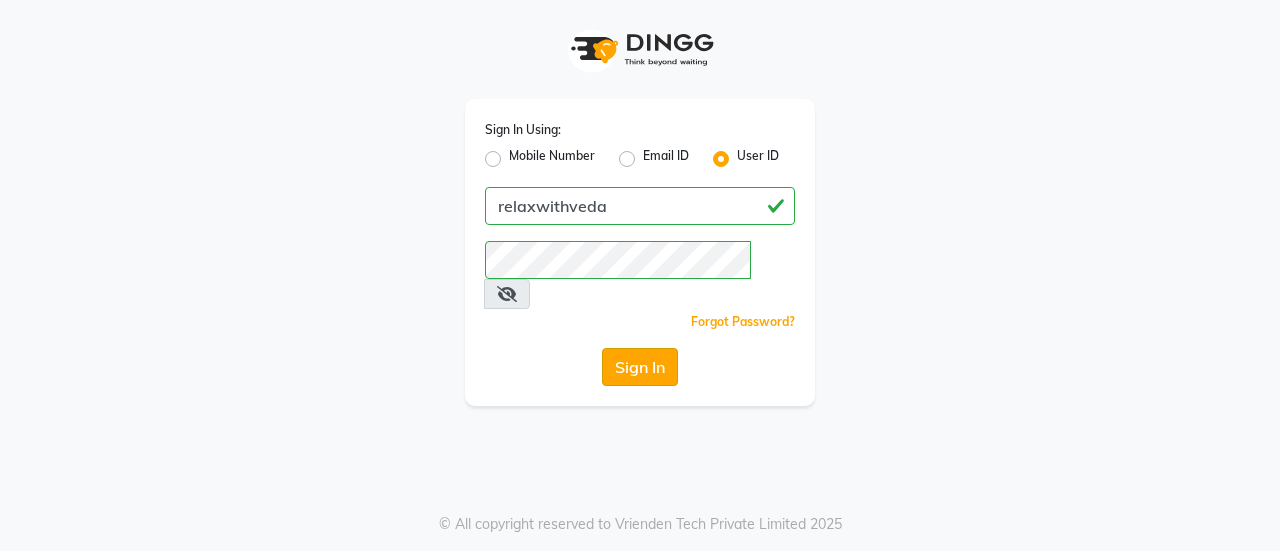 click on "Sign In" 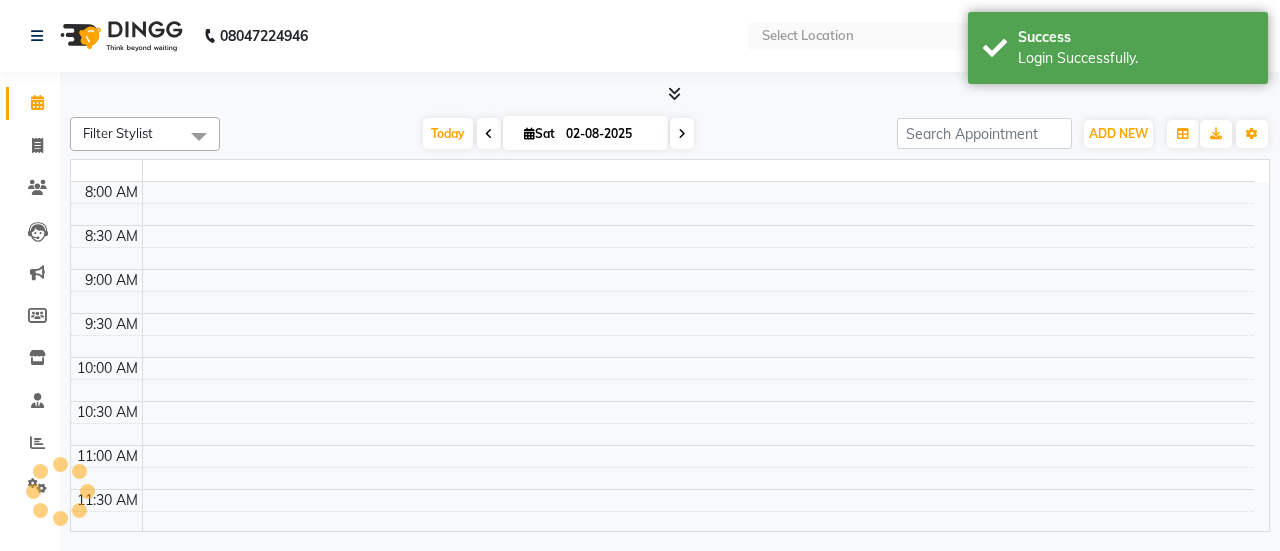 select on "en" 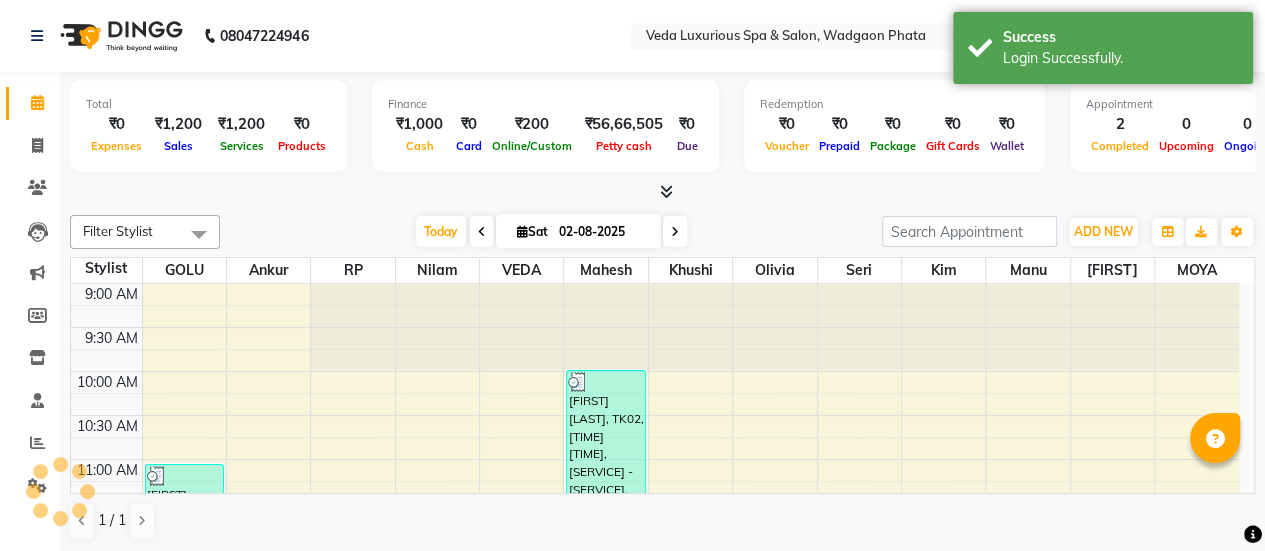 scroll, scrollTop: 0, scrollLeft: 0, axis: both 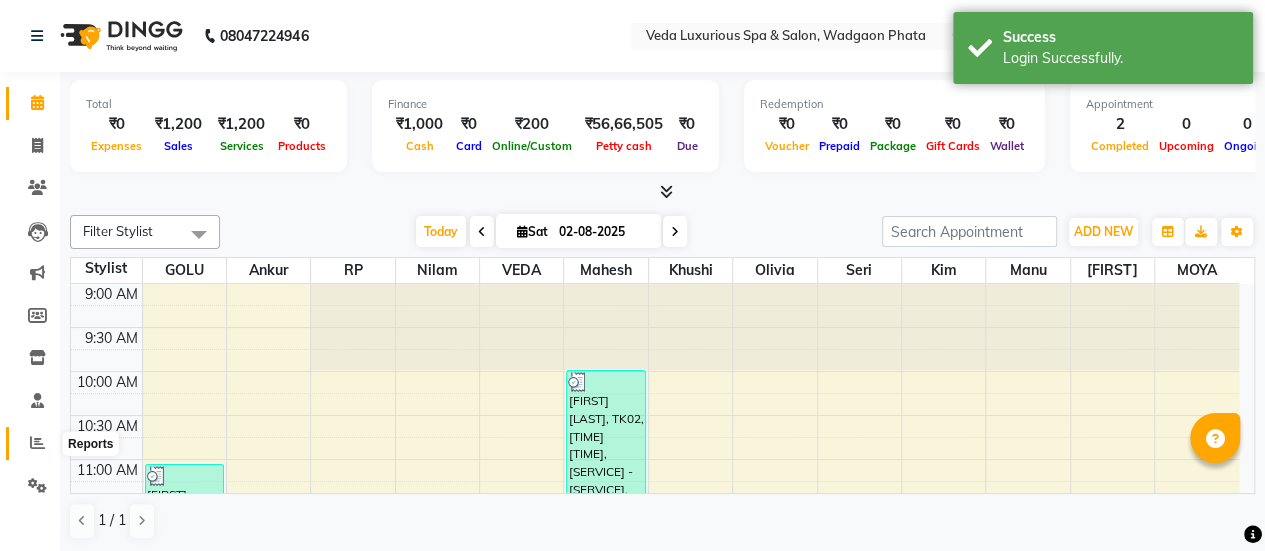 click 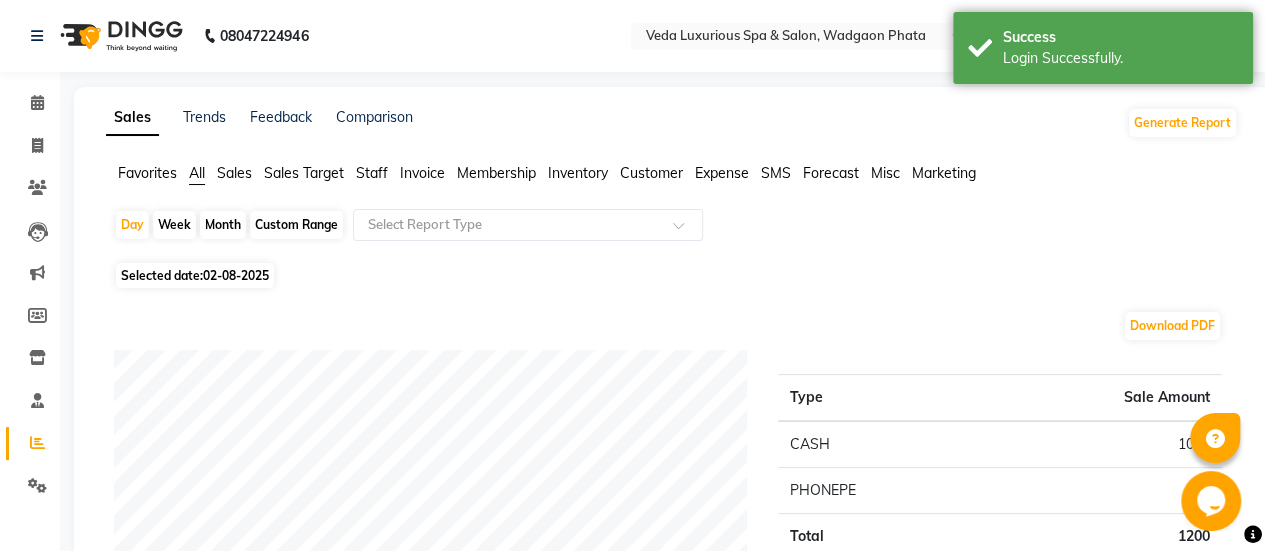 scroll, scrollTop: 0, scrollLeft: 0, axis: both 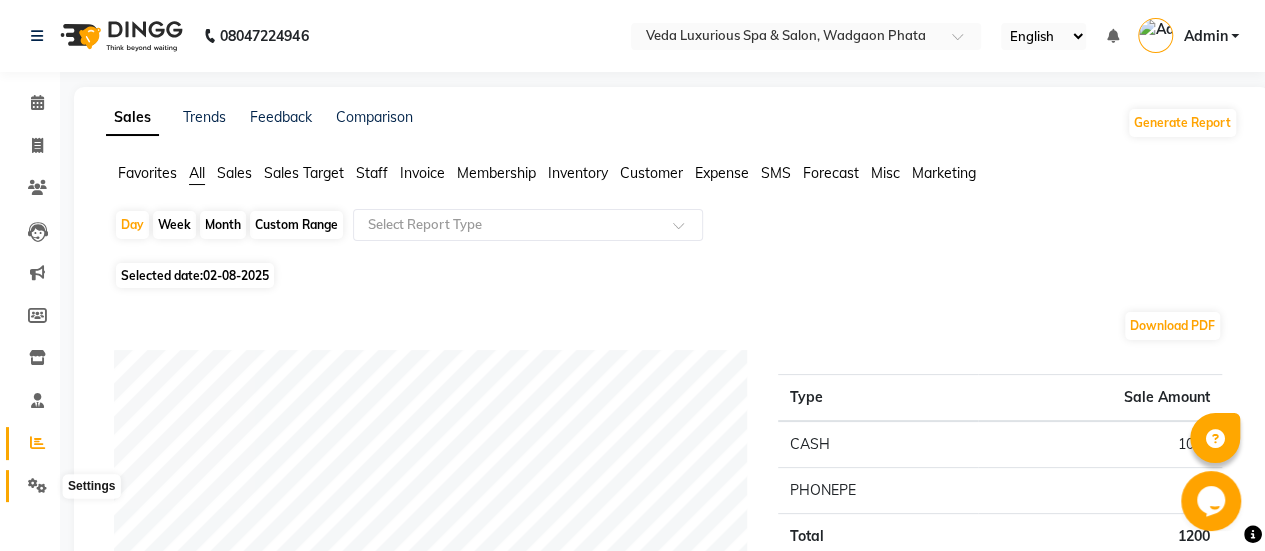 click 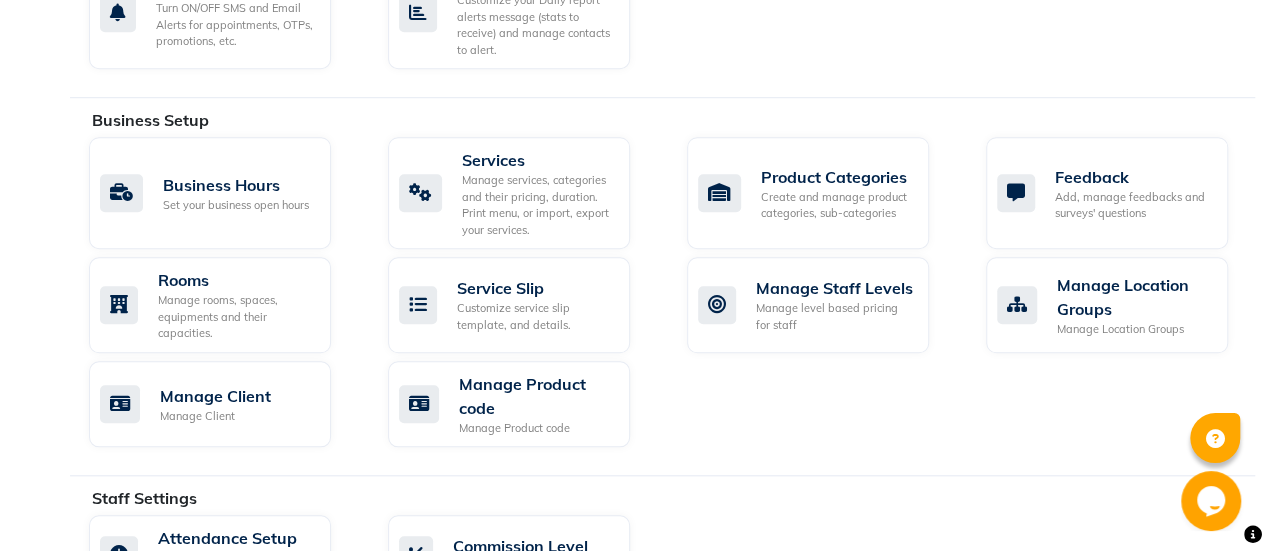 scroll, scrollTop: 725, scrollLeft: 0, axis: vertical 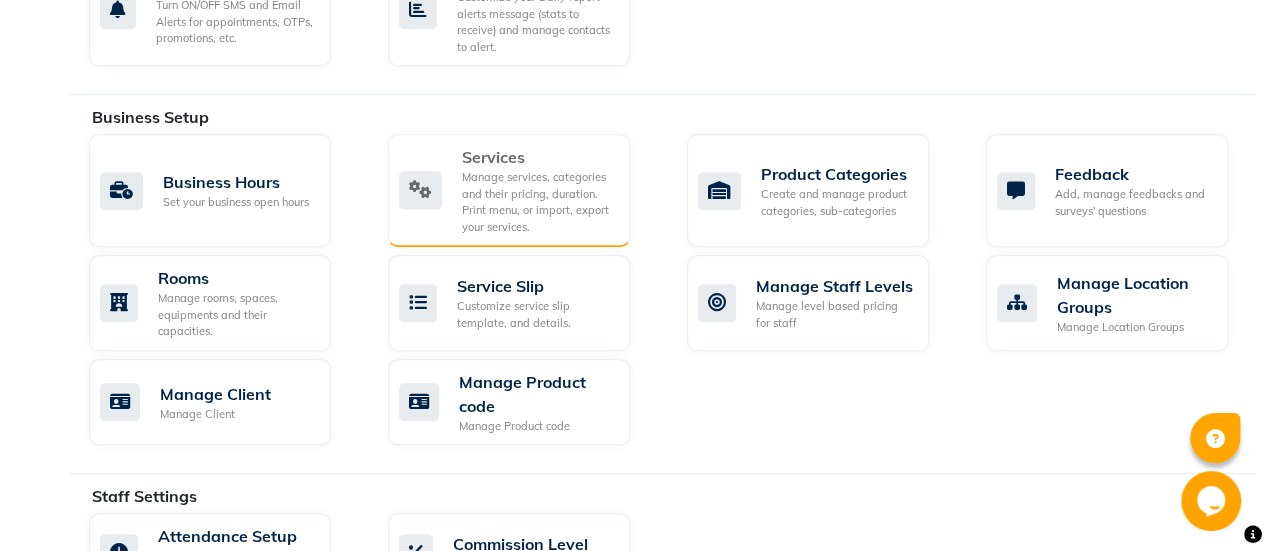 click on "Services" 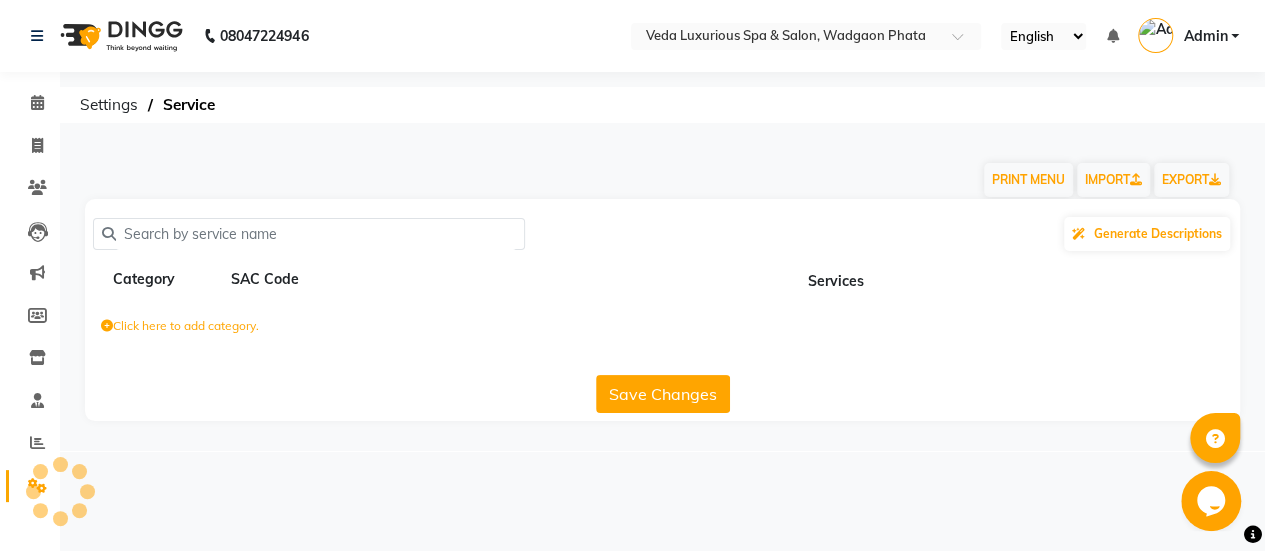 scroll, scrollTop: 0, scrollLeft: 0, axis: both 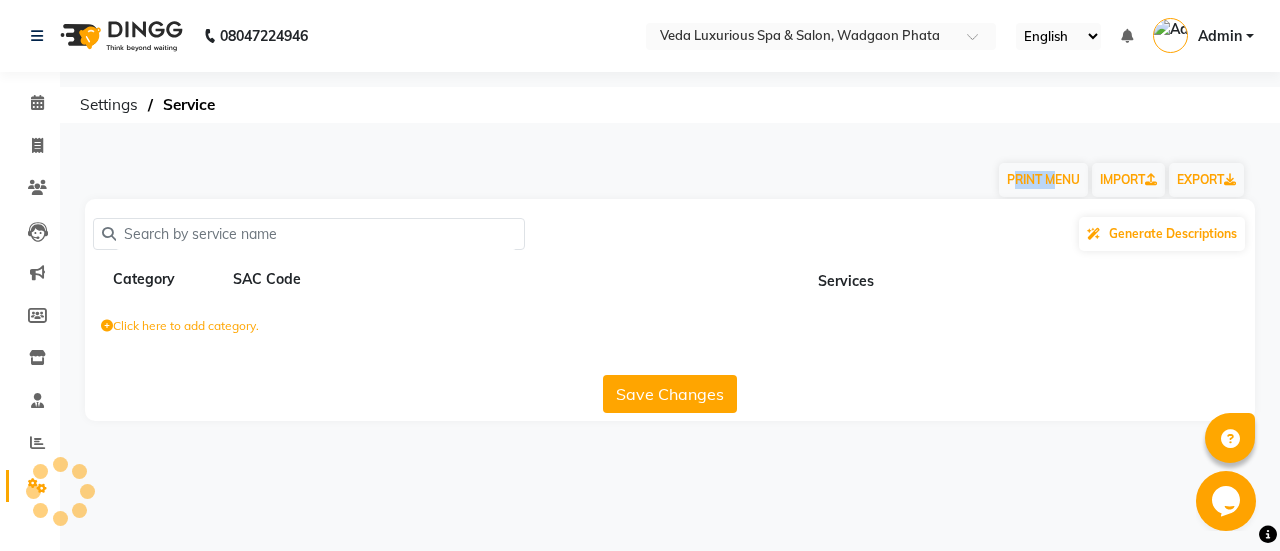 click on "PRINT MENU   IMPORT   EXPORT" 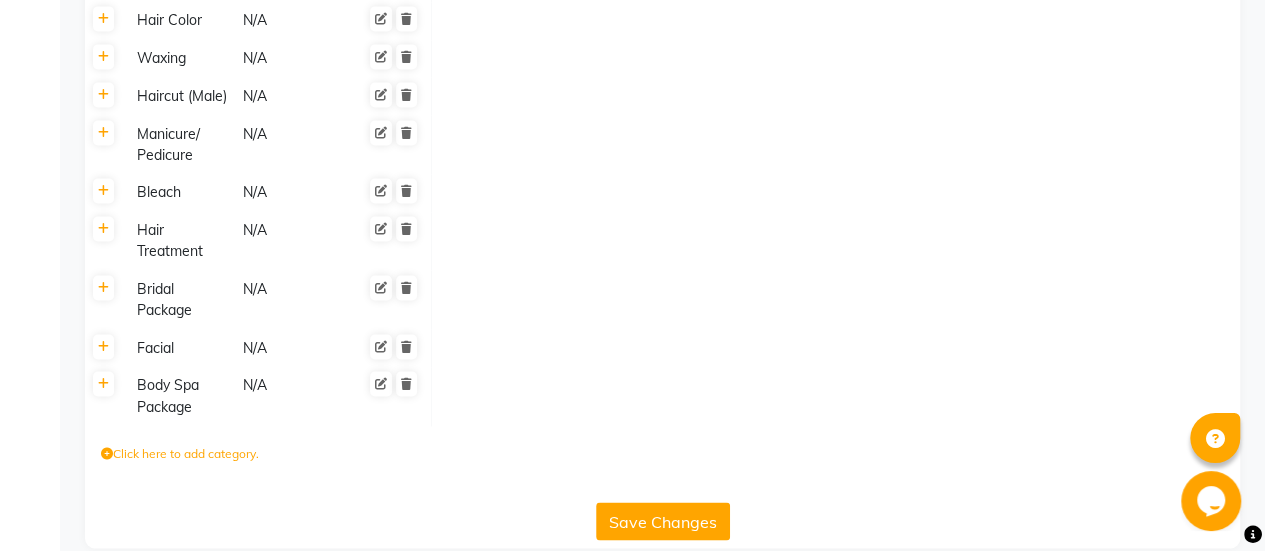 scroll, scrollTop: 1525, scrollLeft: 0, axis: vertical 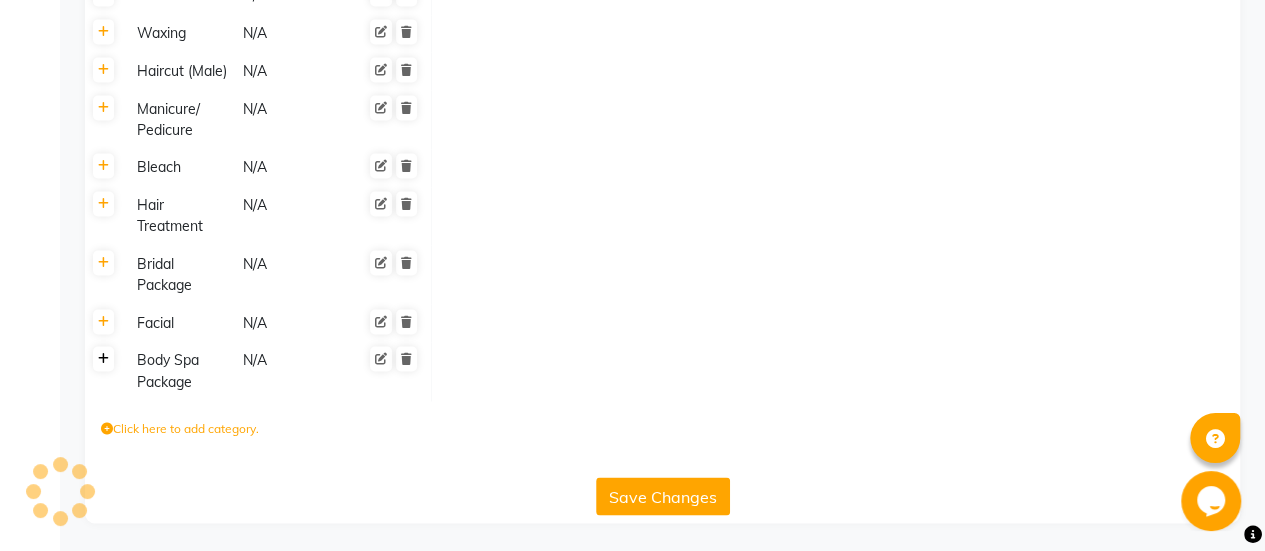 click 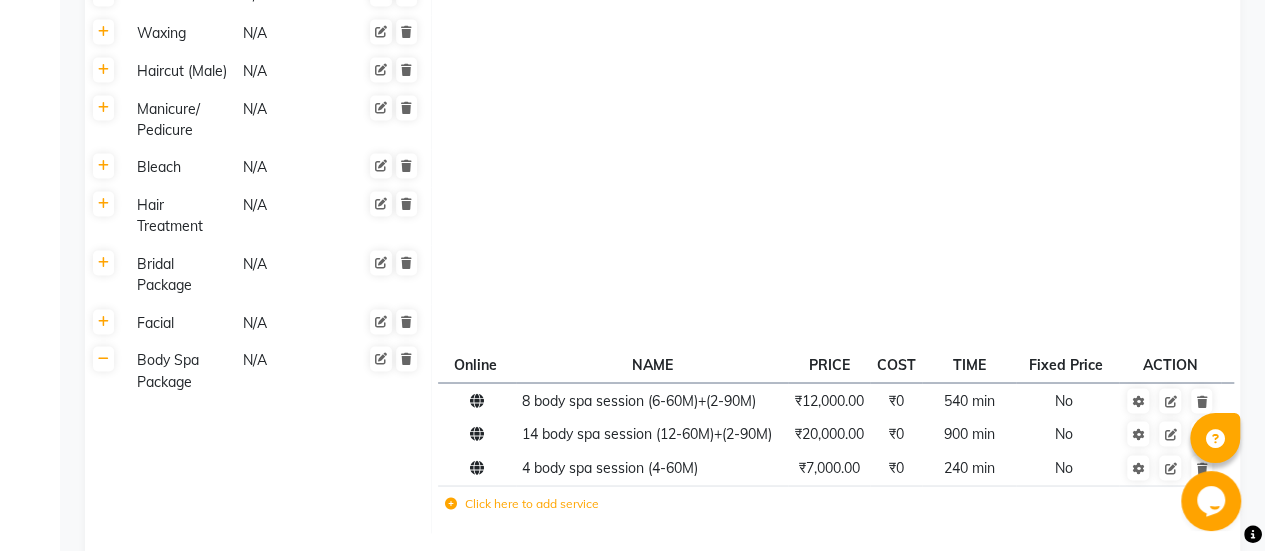 scroll, scrollTop: 710, scrollLeft: 0, axis: vertical 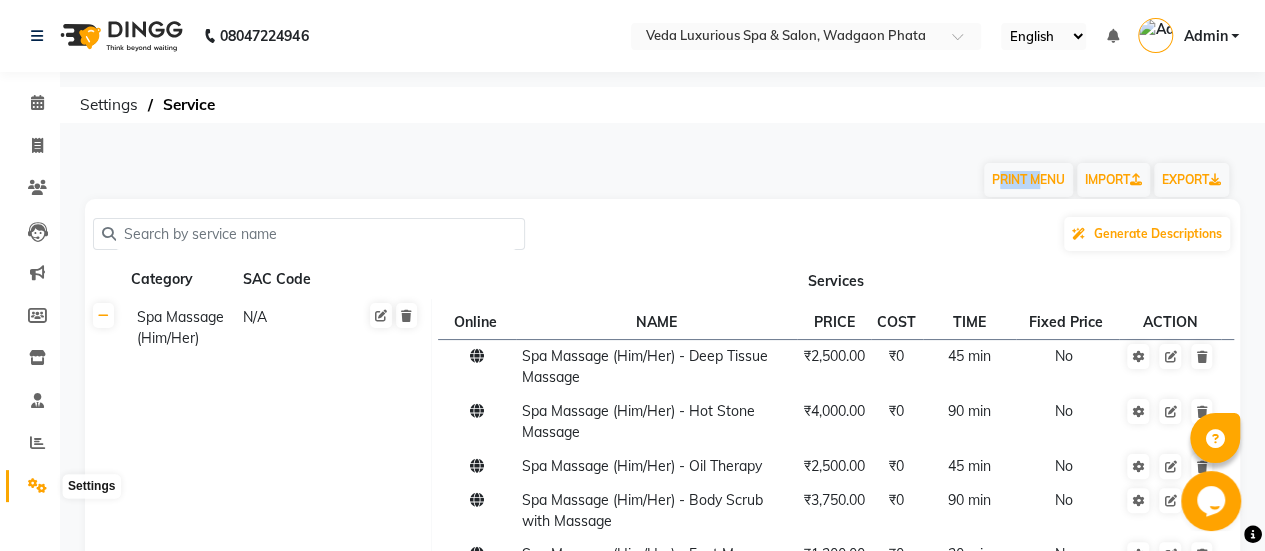 click 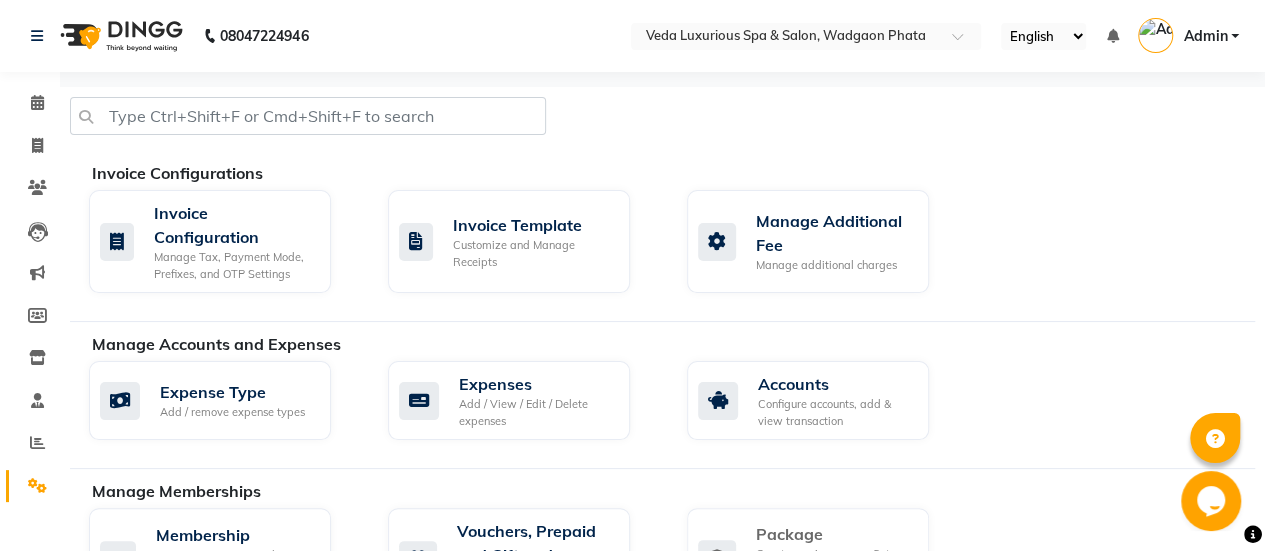 click on "Package" 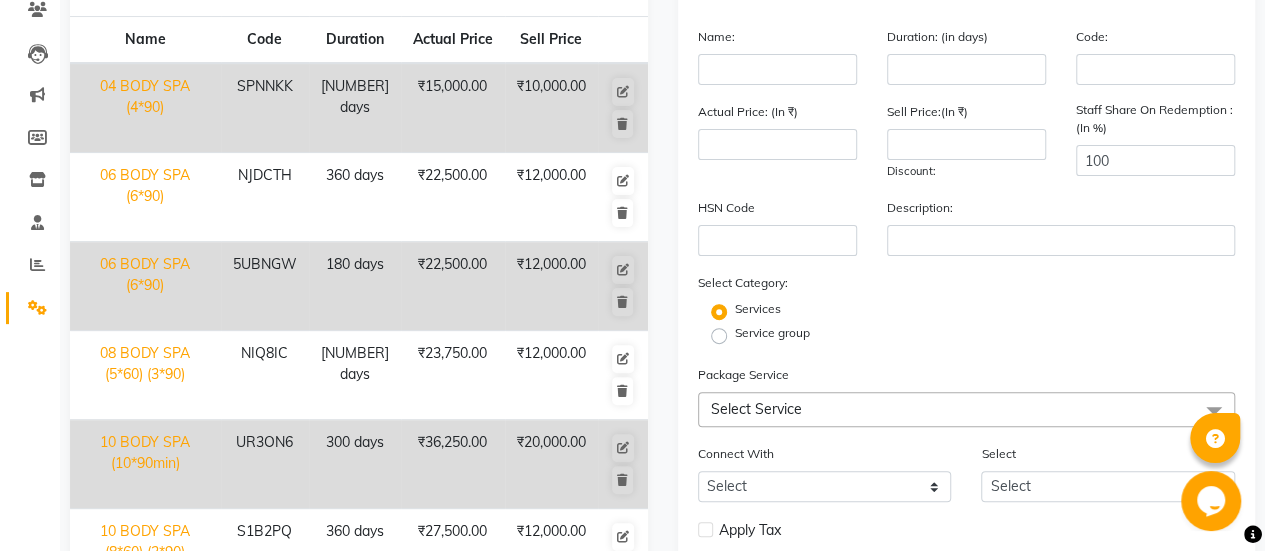 scroll, scrollTop: 248, scrollLeft: 0, axis: vertical 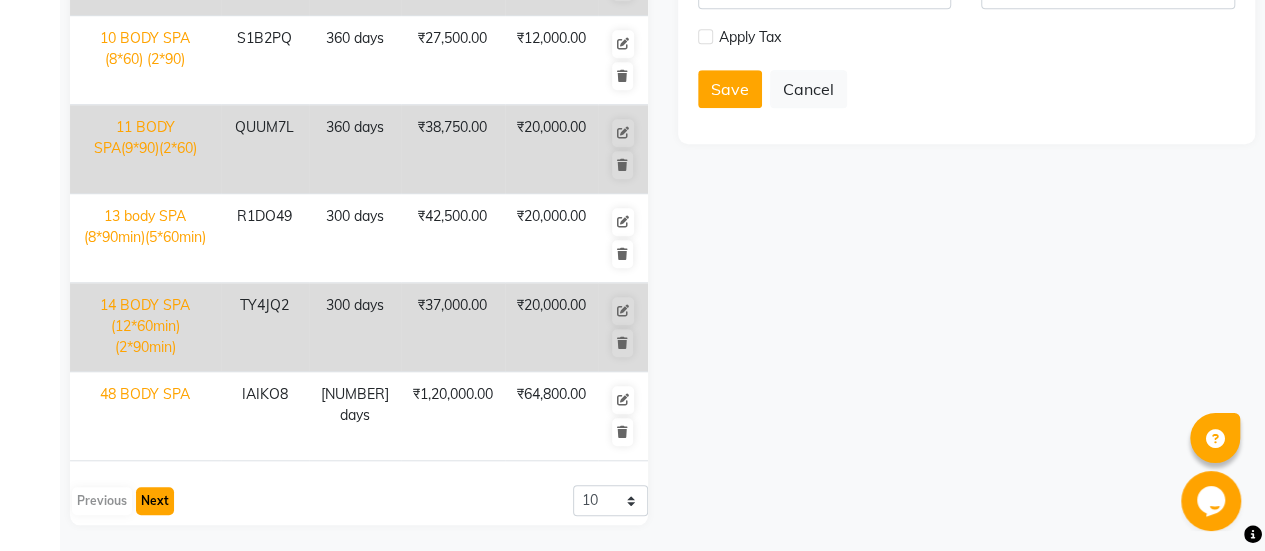 click on "Next" 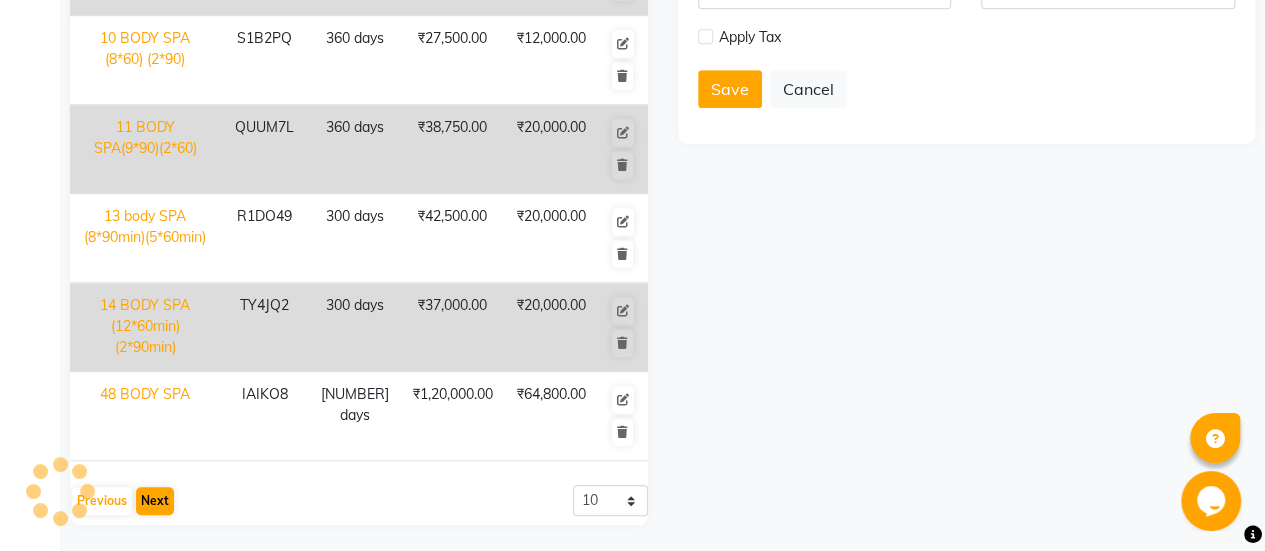 scroll, scrollTop: 336, scrollLeft: 0, axis: vertical 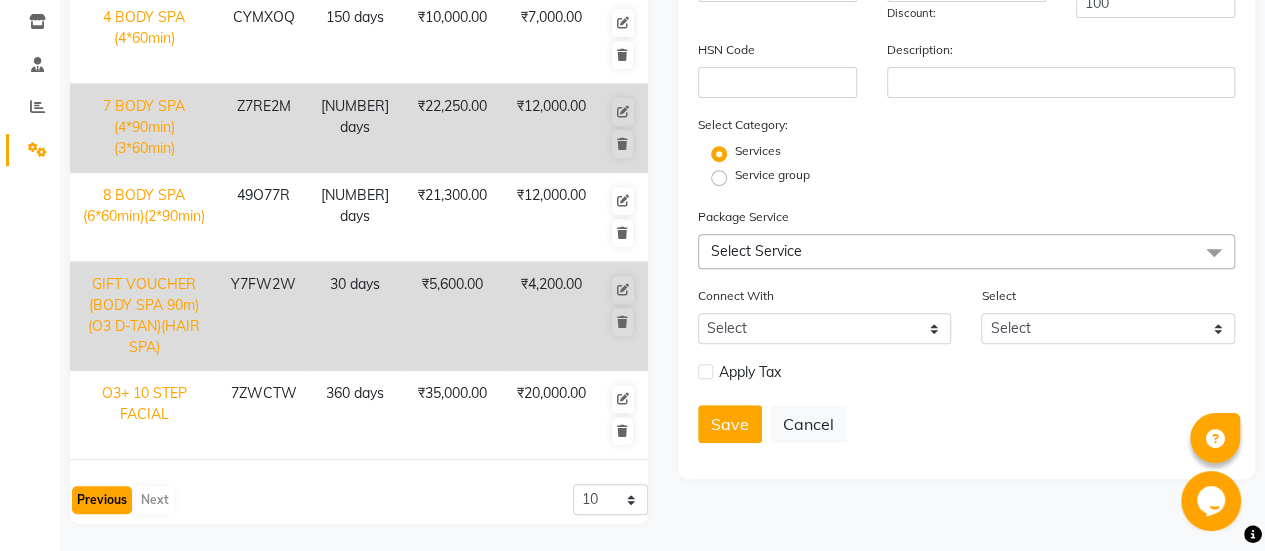 click on "Previous" 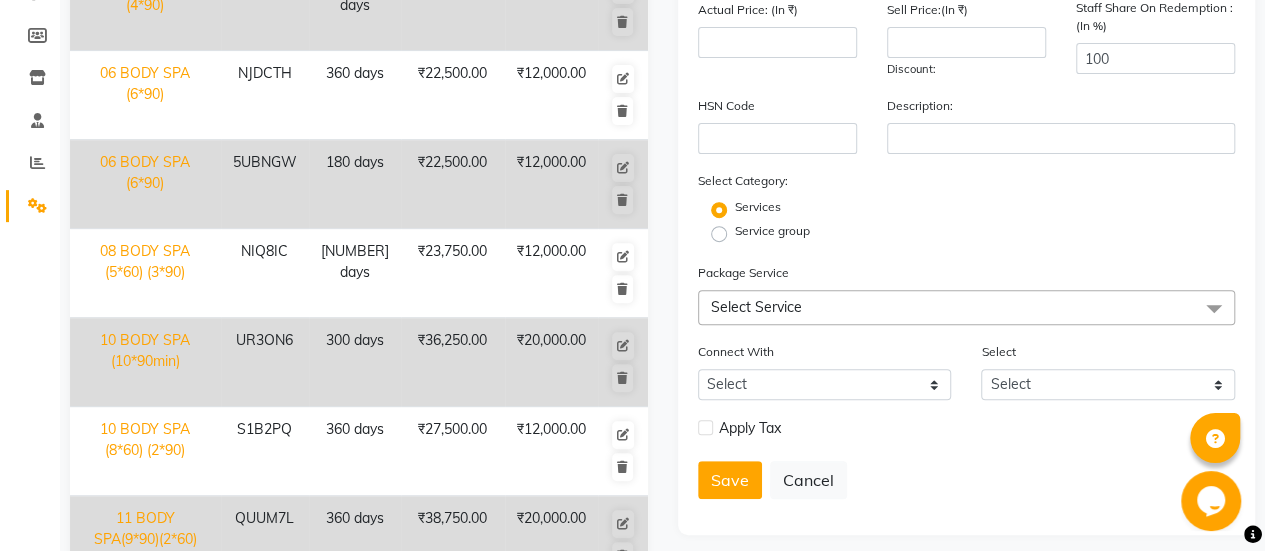 scroll, scrollTop: 310, scrollLeft: 0, axis: vertical 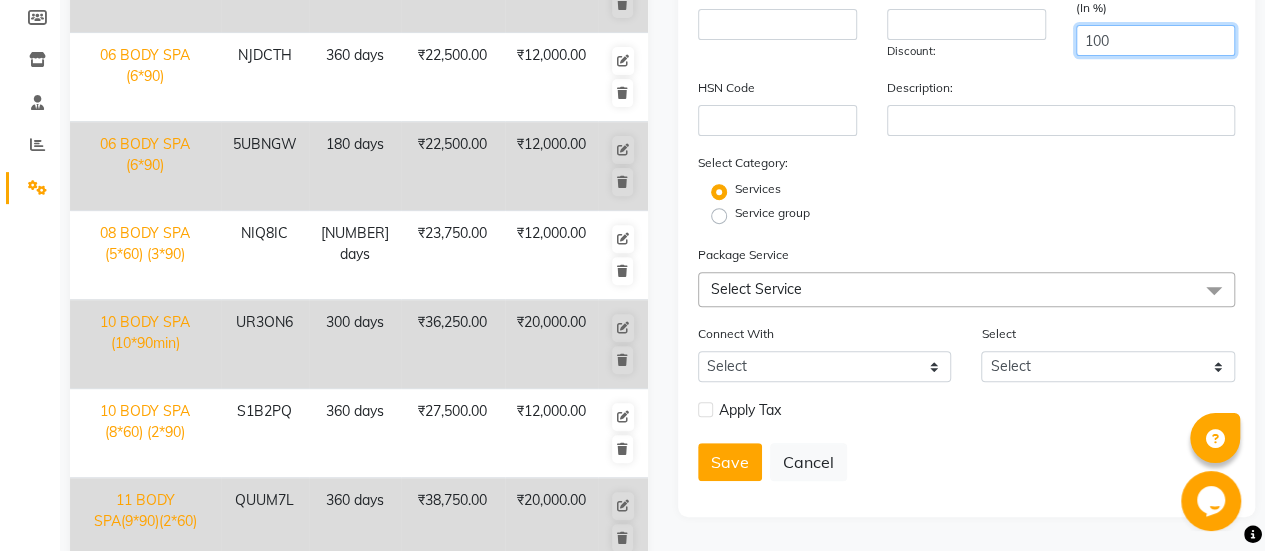 drag, startPoint x: 1273, startPoint y: 291, endPoint x: 1189, endPoint y: 71, distance: 235.49098 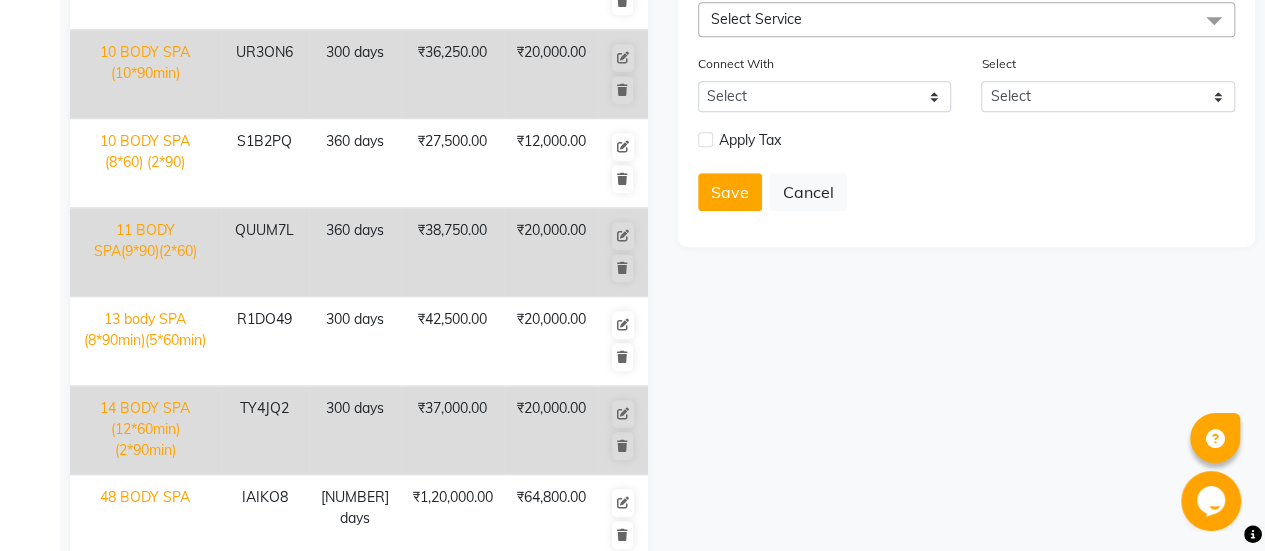 scroll, scrollTop: 641, scrollLeft: 0, axis: vertical 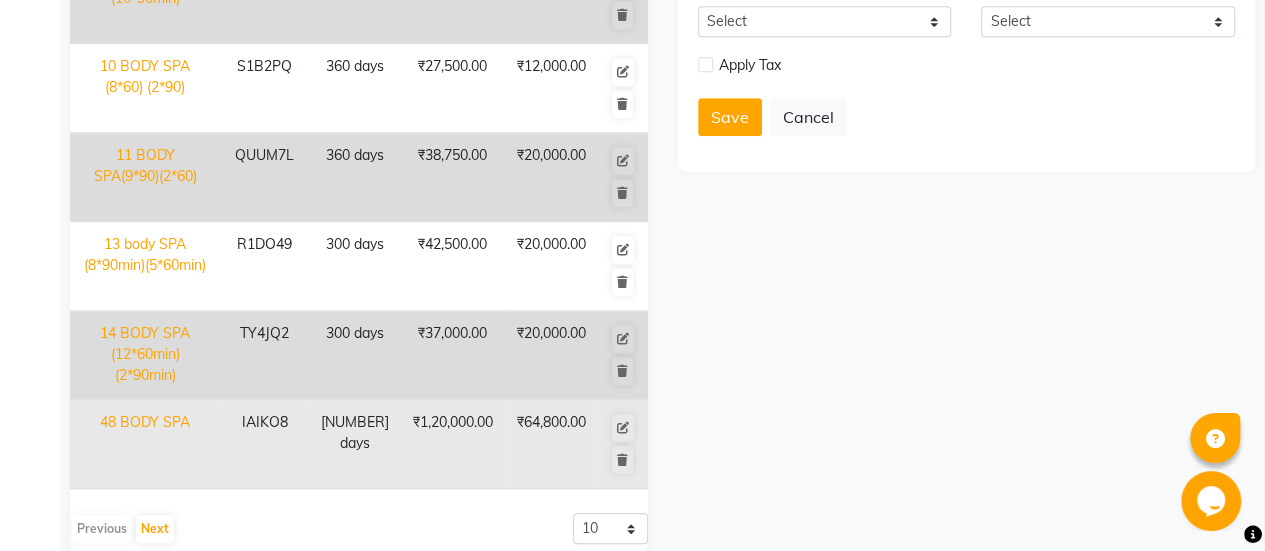 click on "[NUMBER] days" 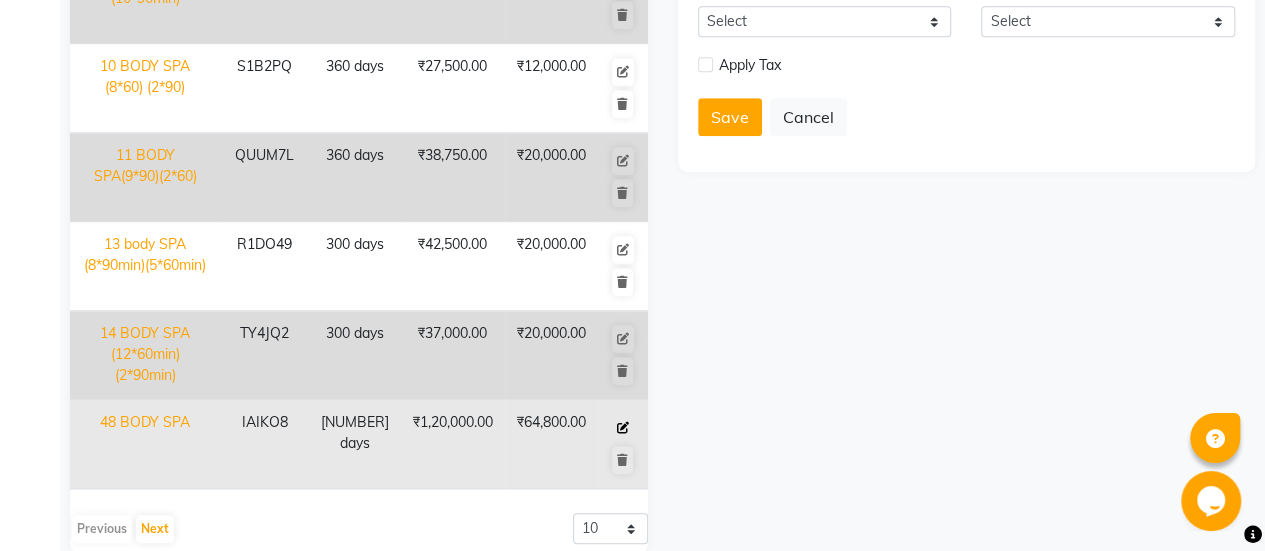 click 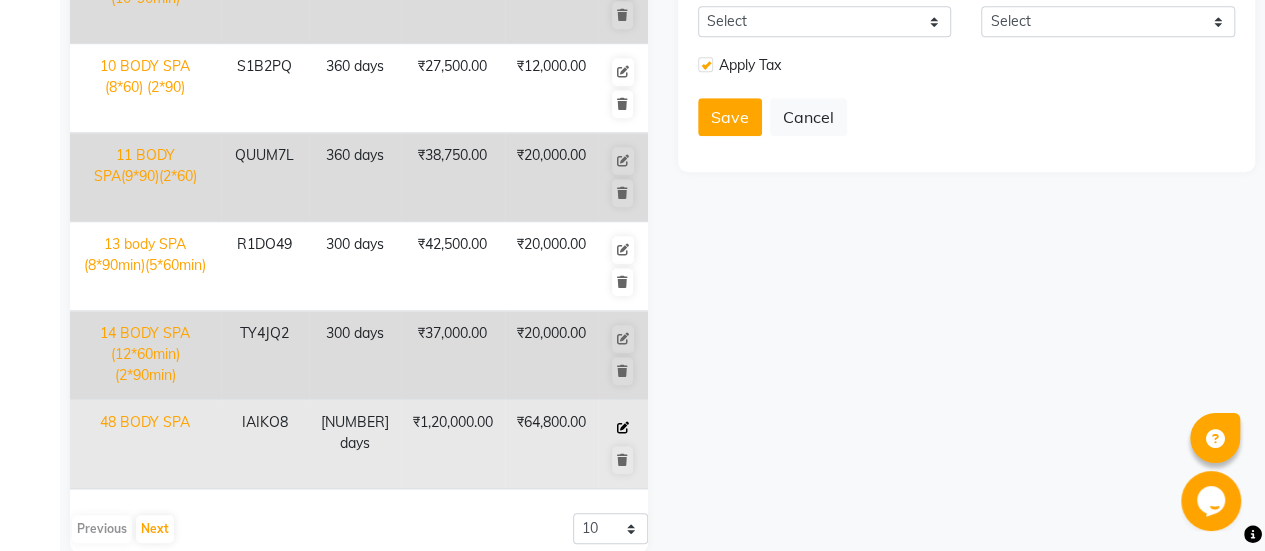 type on "48 BODY SPA" 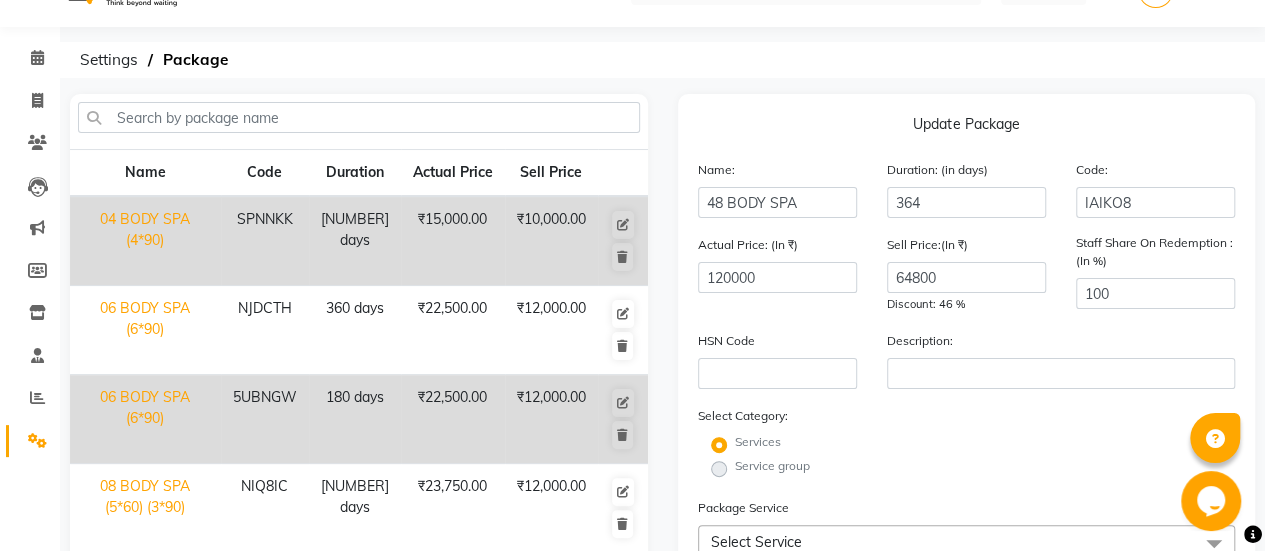scroll, scrollTop: 46, scrollLeft: 0, axis: vertical 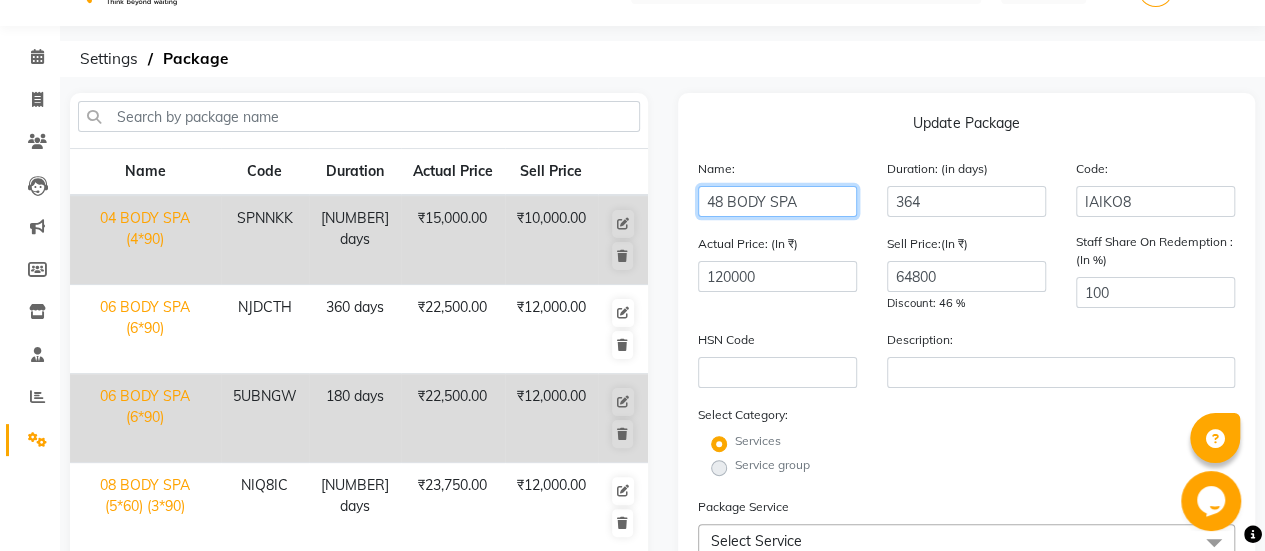 click on "48 BODY SPA" 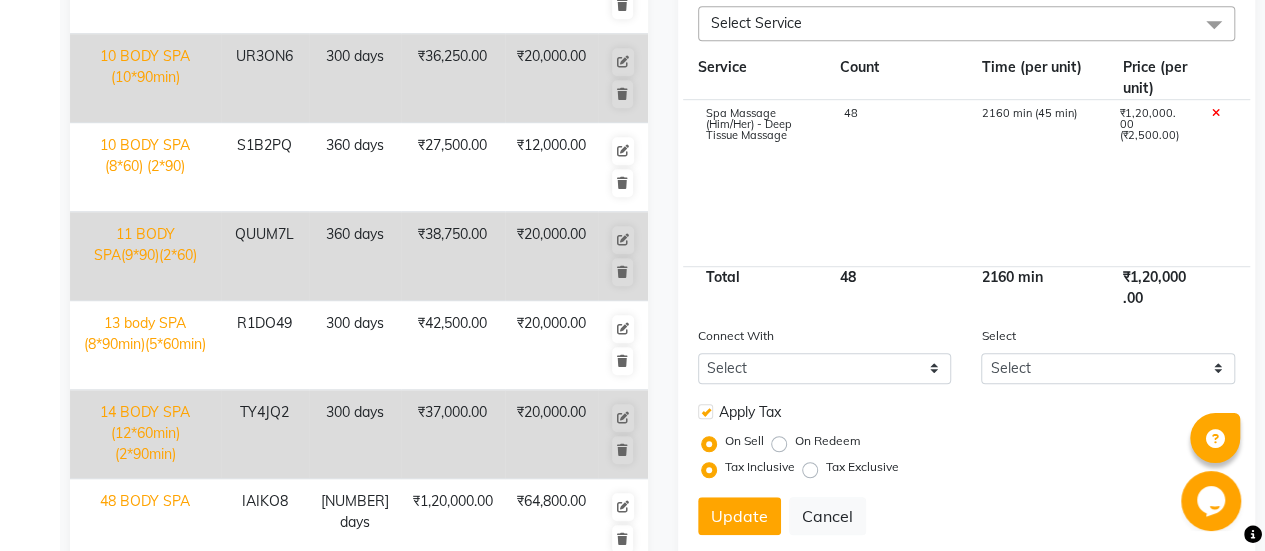 scroll, scrollTop: 671, scrollLeft: 0, axis: vertical 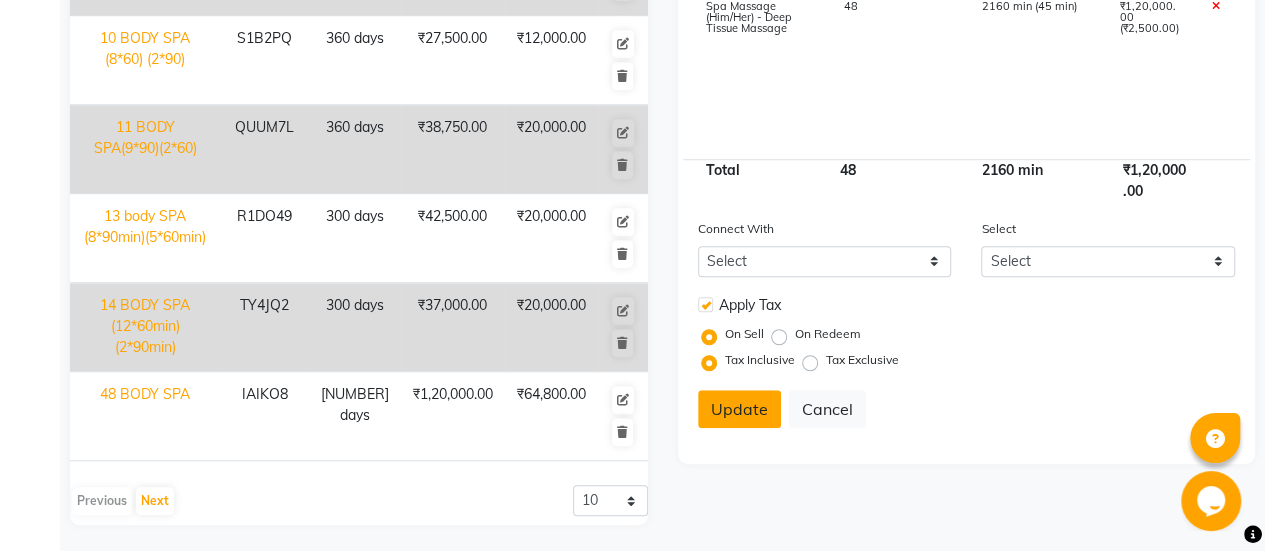 type on "48 BODY SPA 60 min" 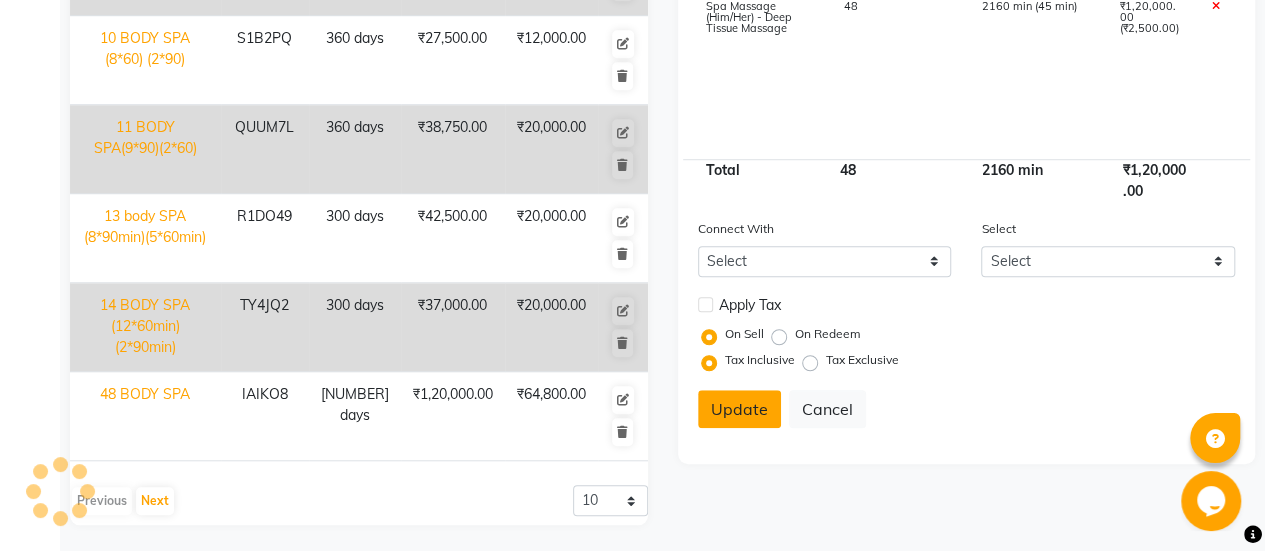 type 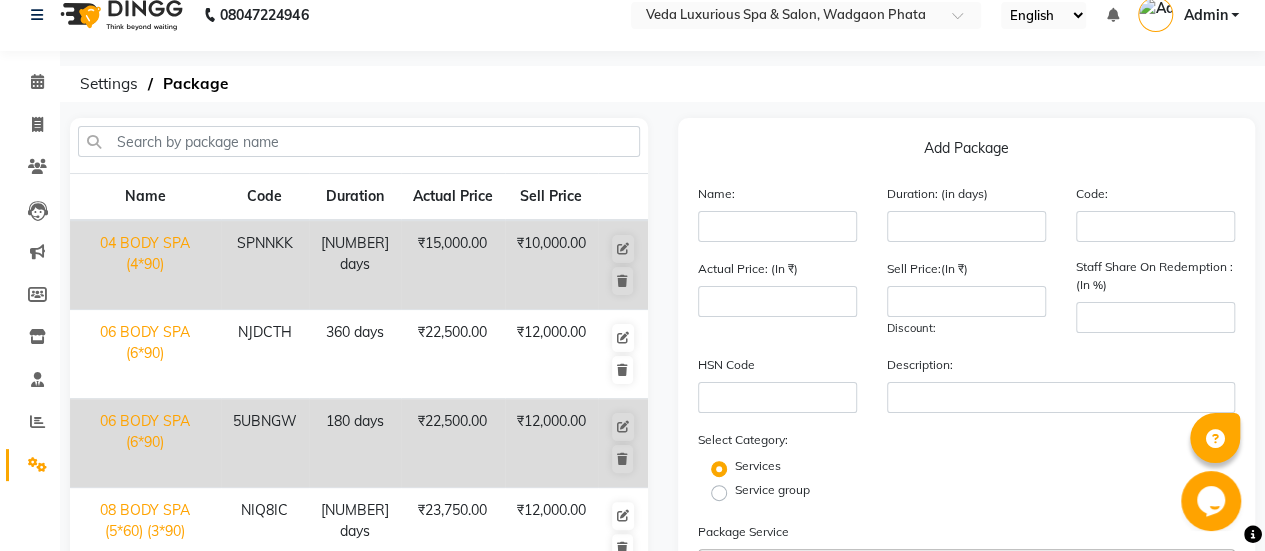 scroll, scrollTop: 0, scrollLeft: 0, axis: both 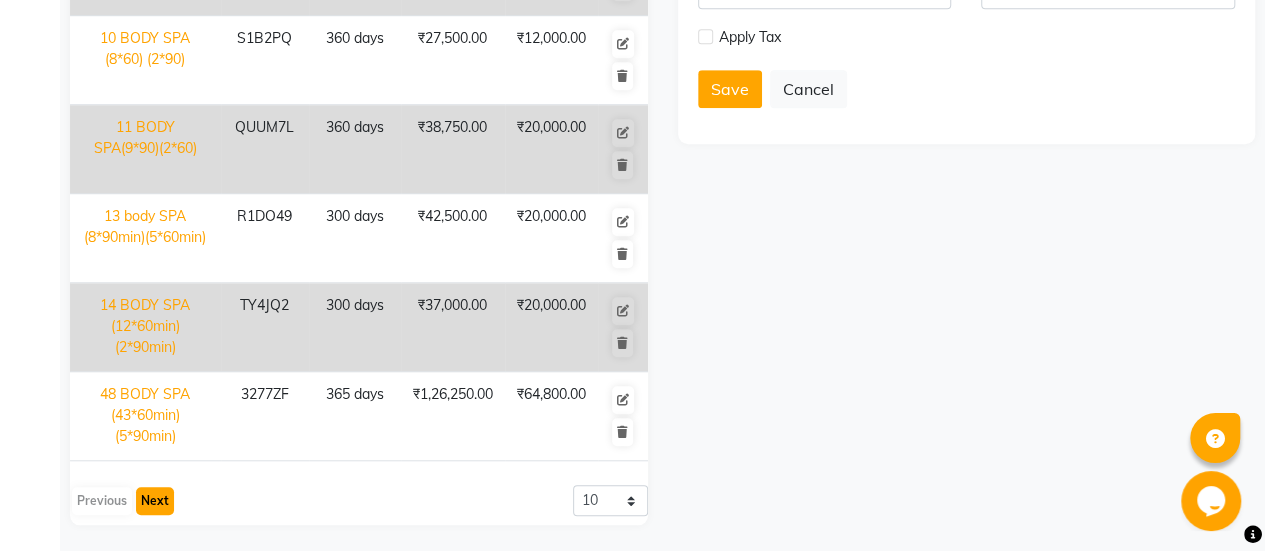 click on "Next" 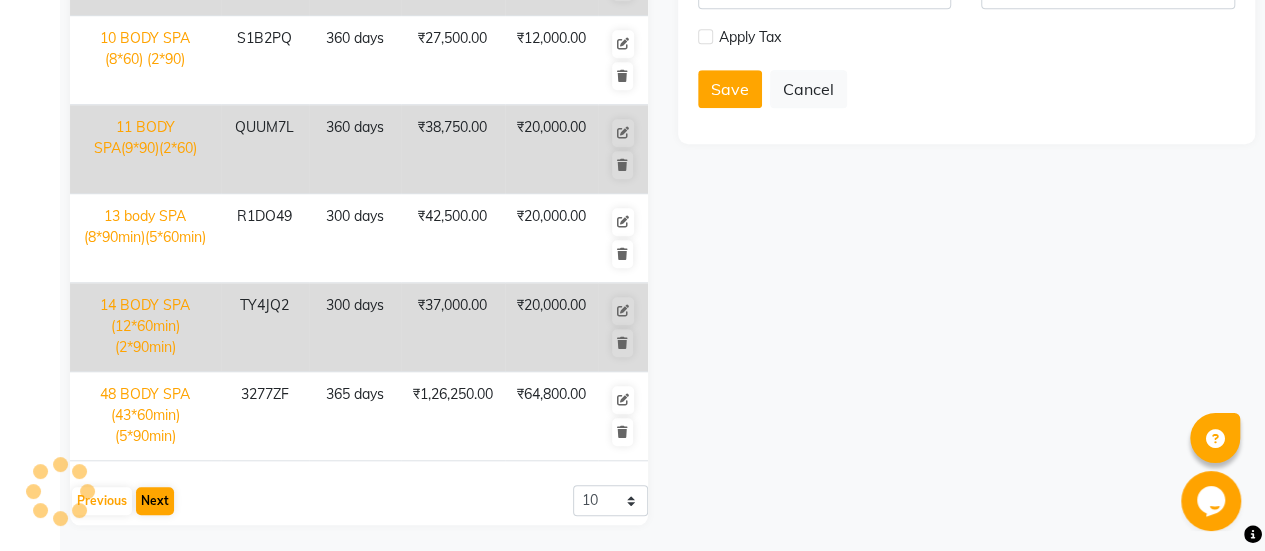 scroll, scrollTop: 336, scrollLeft: 0, axis: vertical 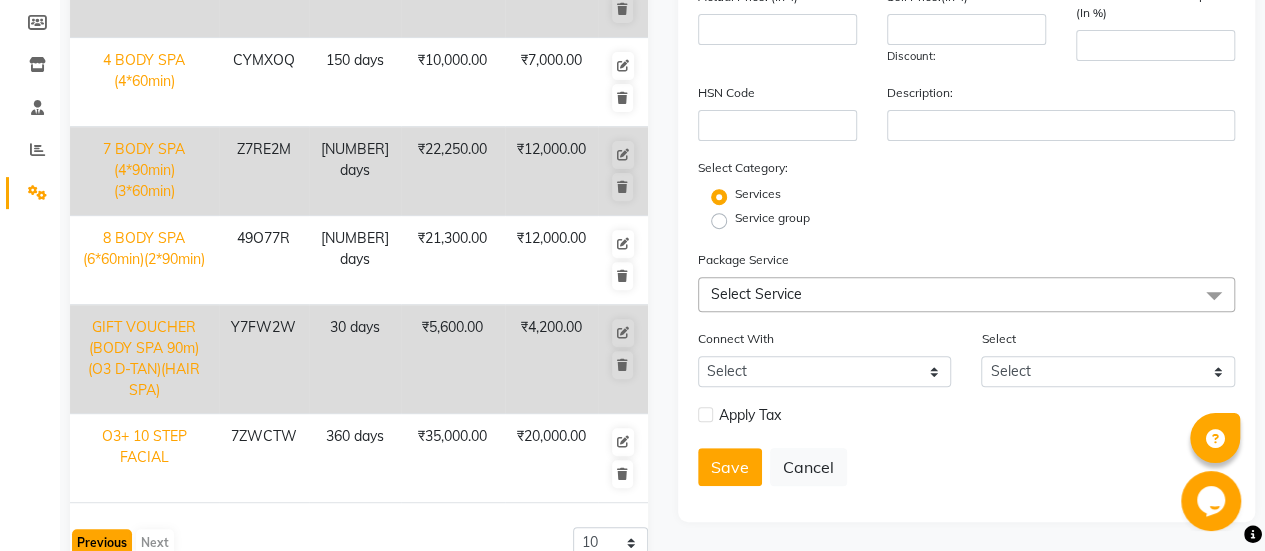 click on "Previous" 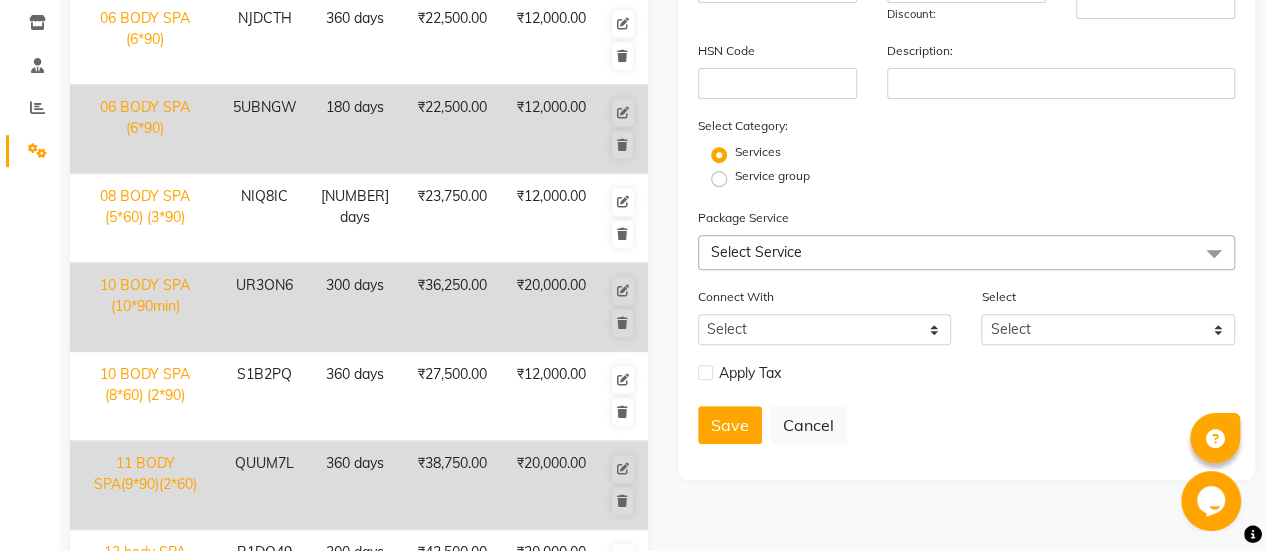 scroll, scrollTop: 350, scrollLeft: 0, axis: vertical 